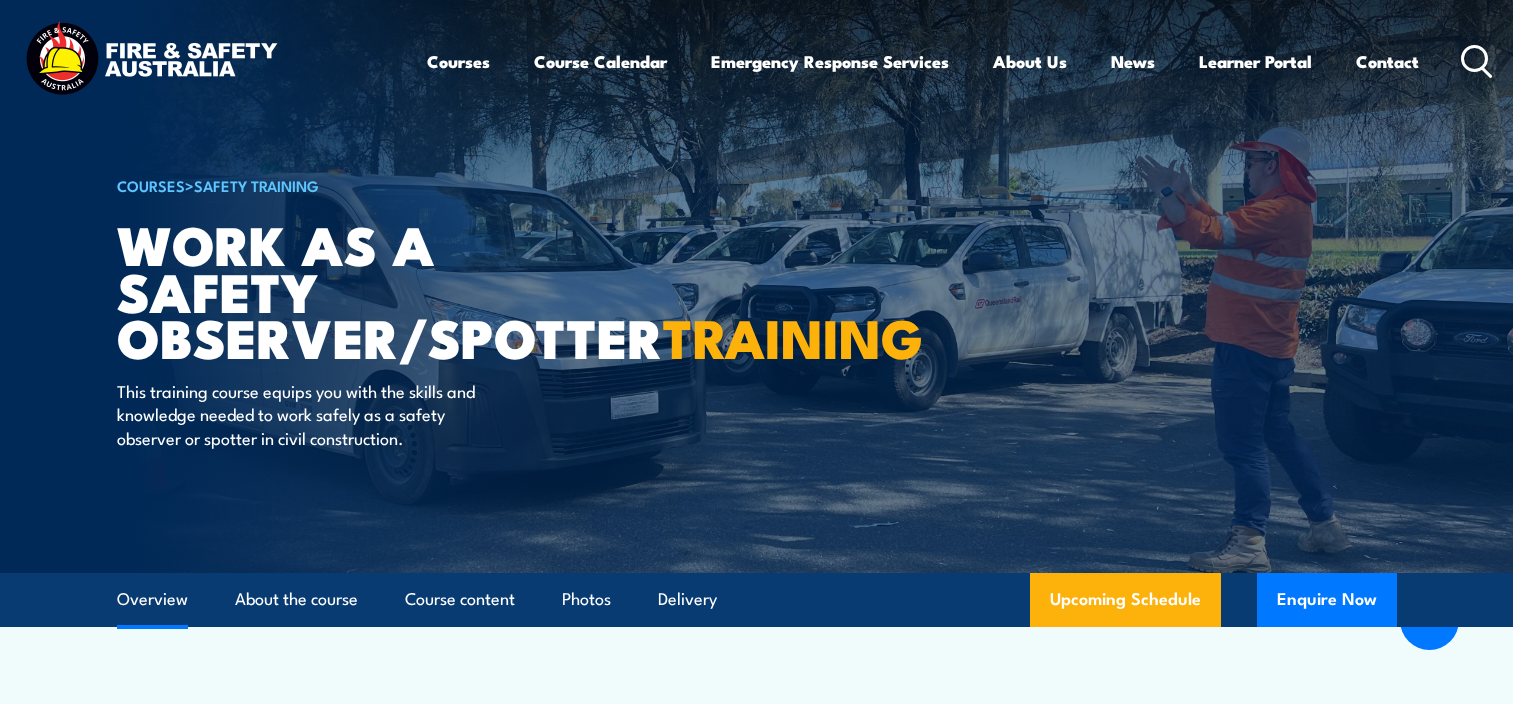 scroll, scrollTop: 700, scrollLeft: 0, axis: vertical 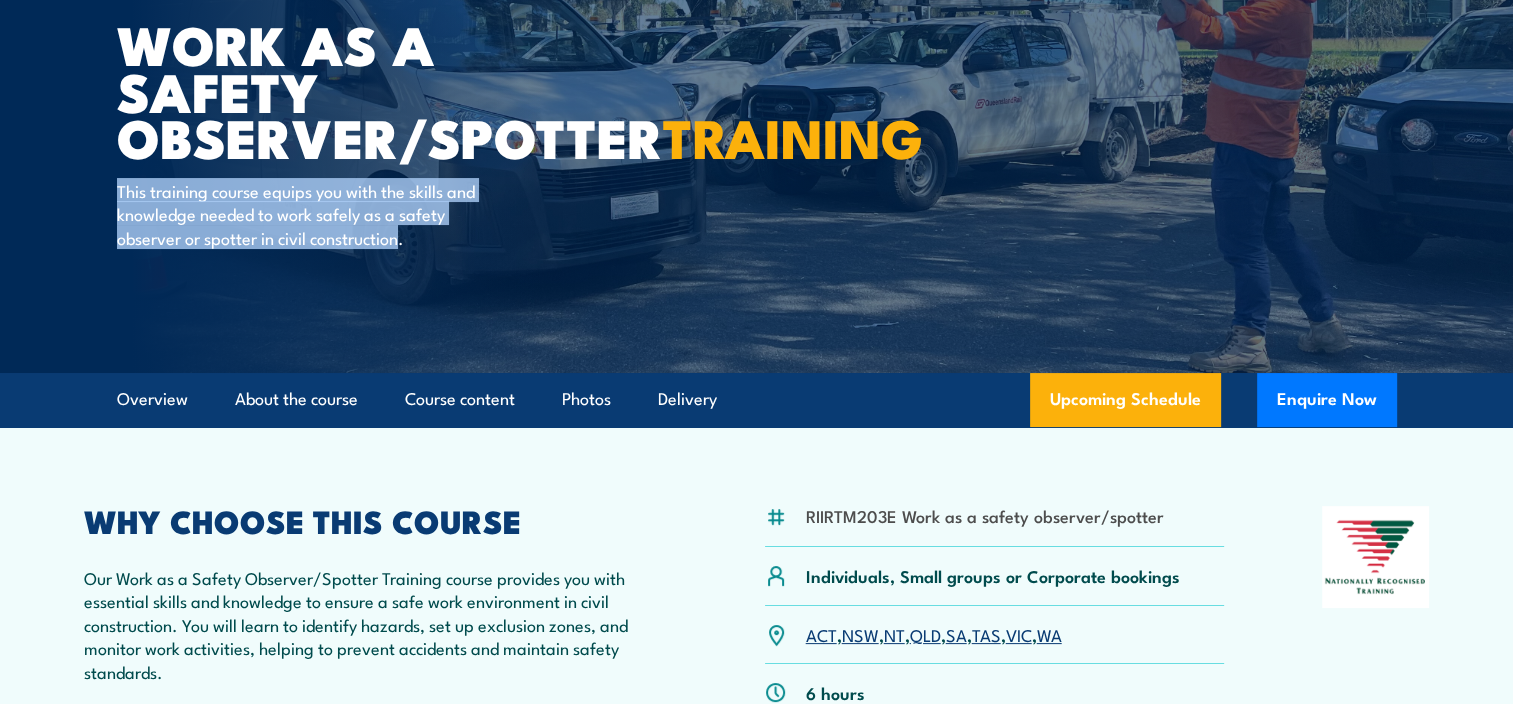 drag, startPoint x: 398, startPoint y: 286, endPoint x: 116, endPoint y: 241, distance: 285.56784 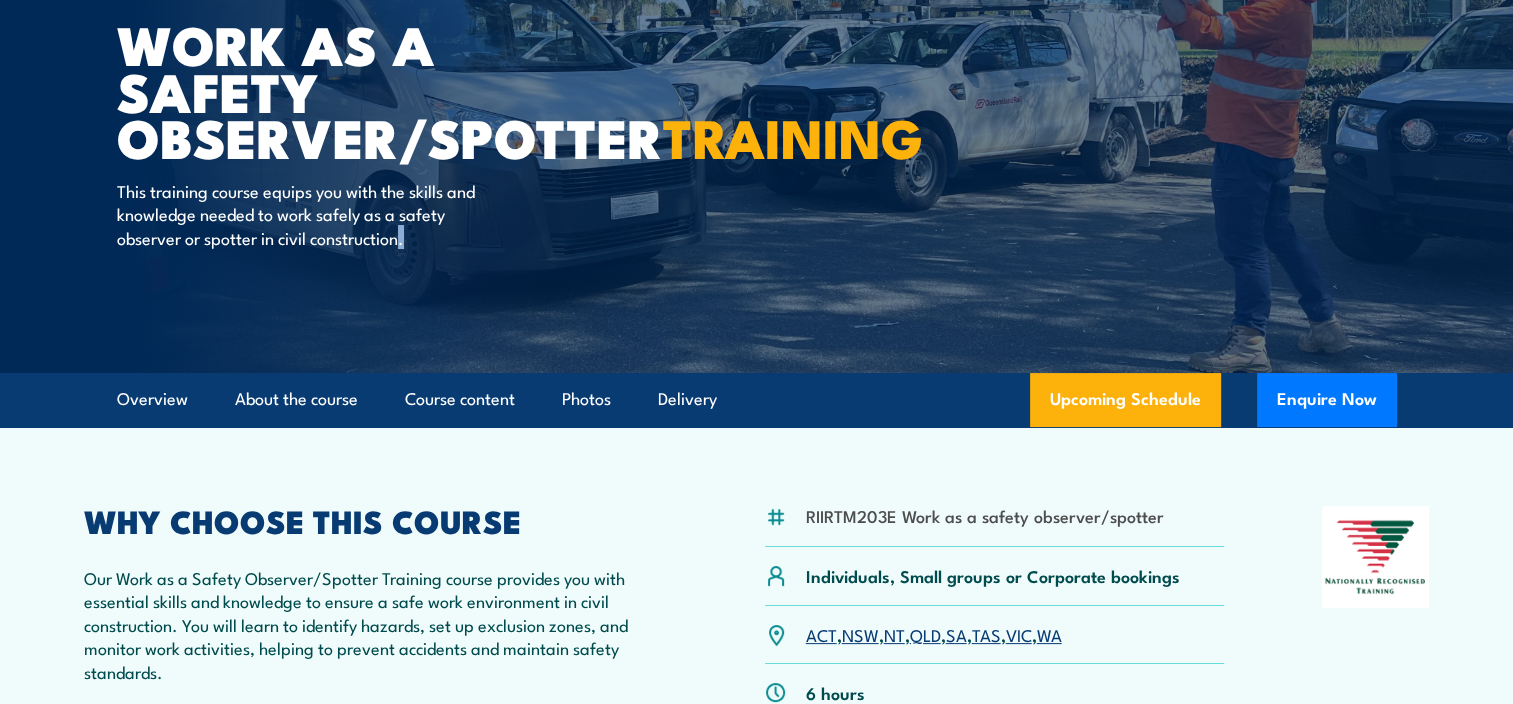 drag, startPoint x: 419, startPoint y: 286, endPoint x: 401, endPoint y: 284, distance: 18.110771 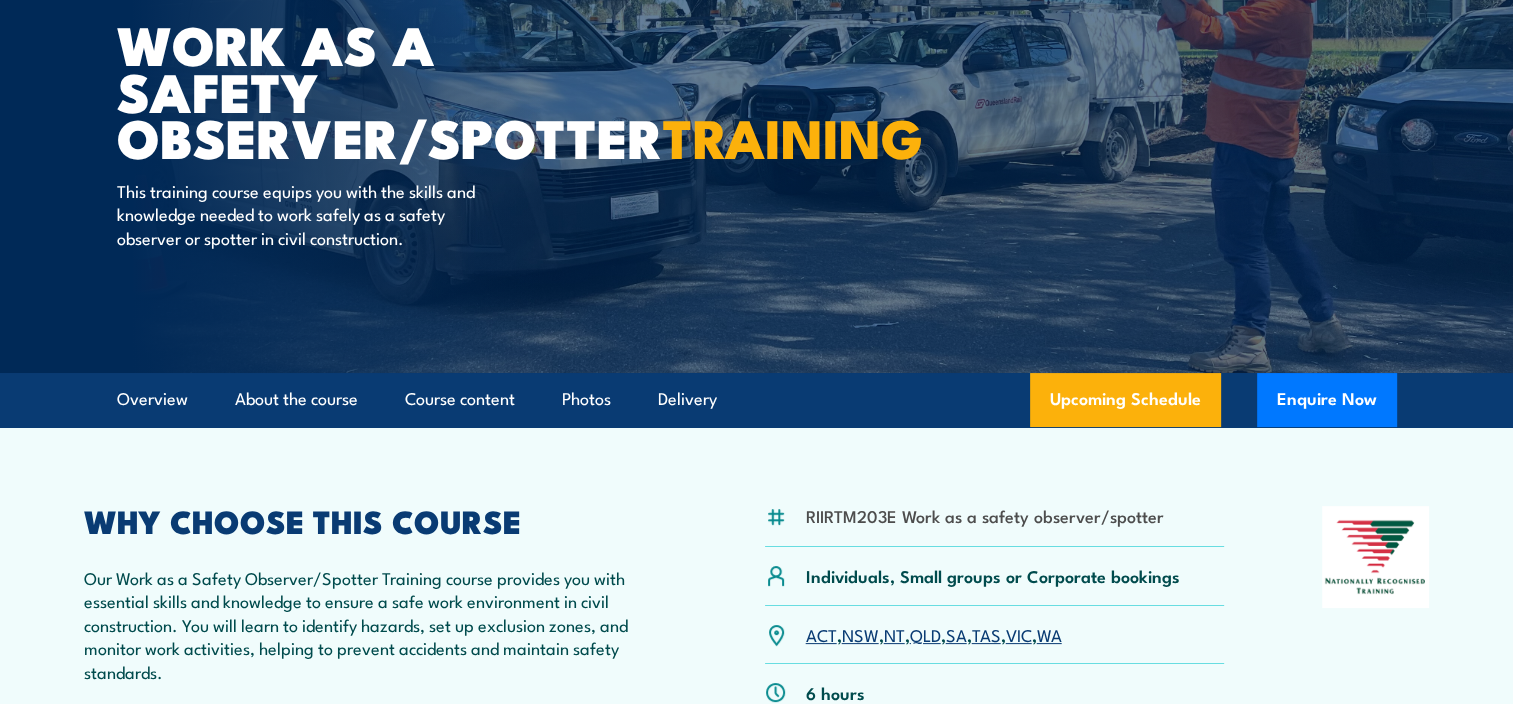 click on "This training course equips you with the skills and knowledge needed to work safely as a safety observer or spotter in civil construction." at bounding box center (299, 214) 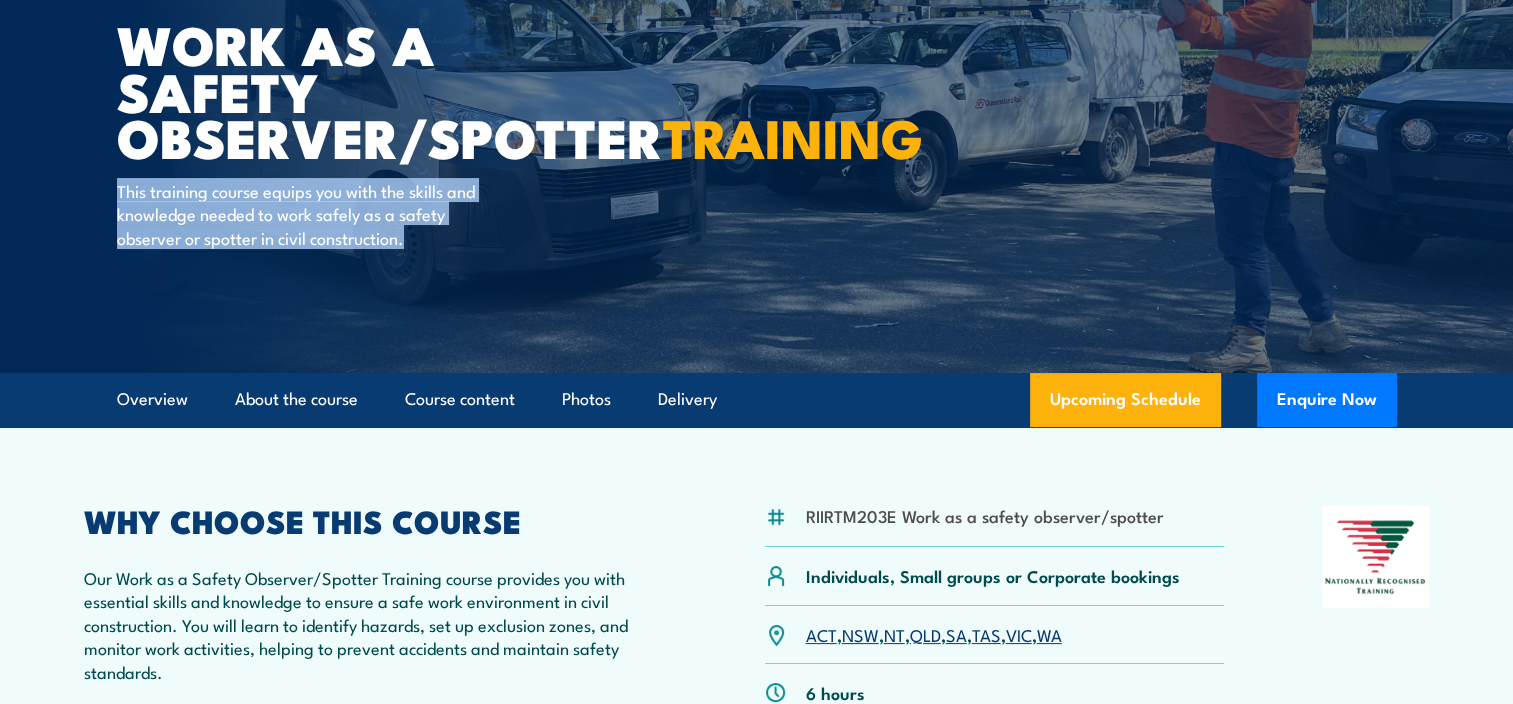 drag, startPoint x: 407, startPoint y: 287, endPoint x: 117, endPoint y: 244, distance: 293.1706 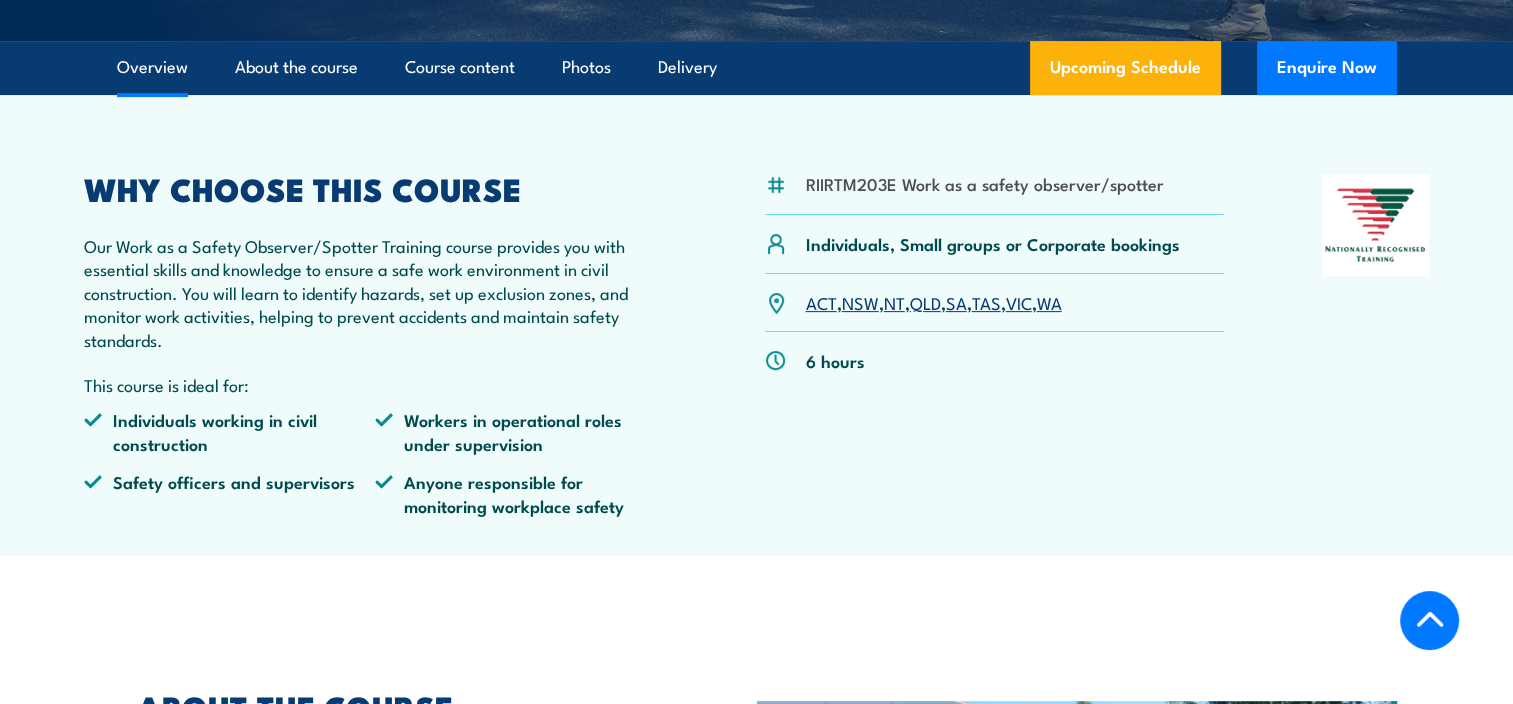 scroll, scrollTop: 600, scrollLeft: 0, axis: vertical 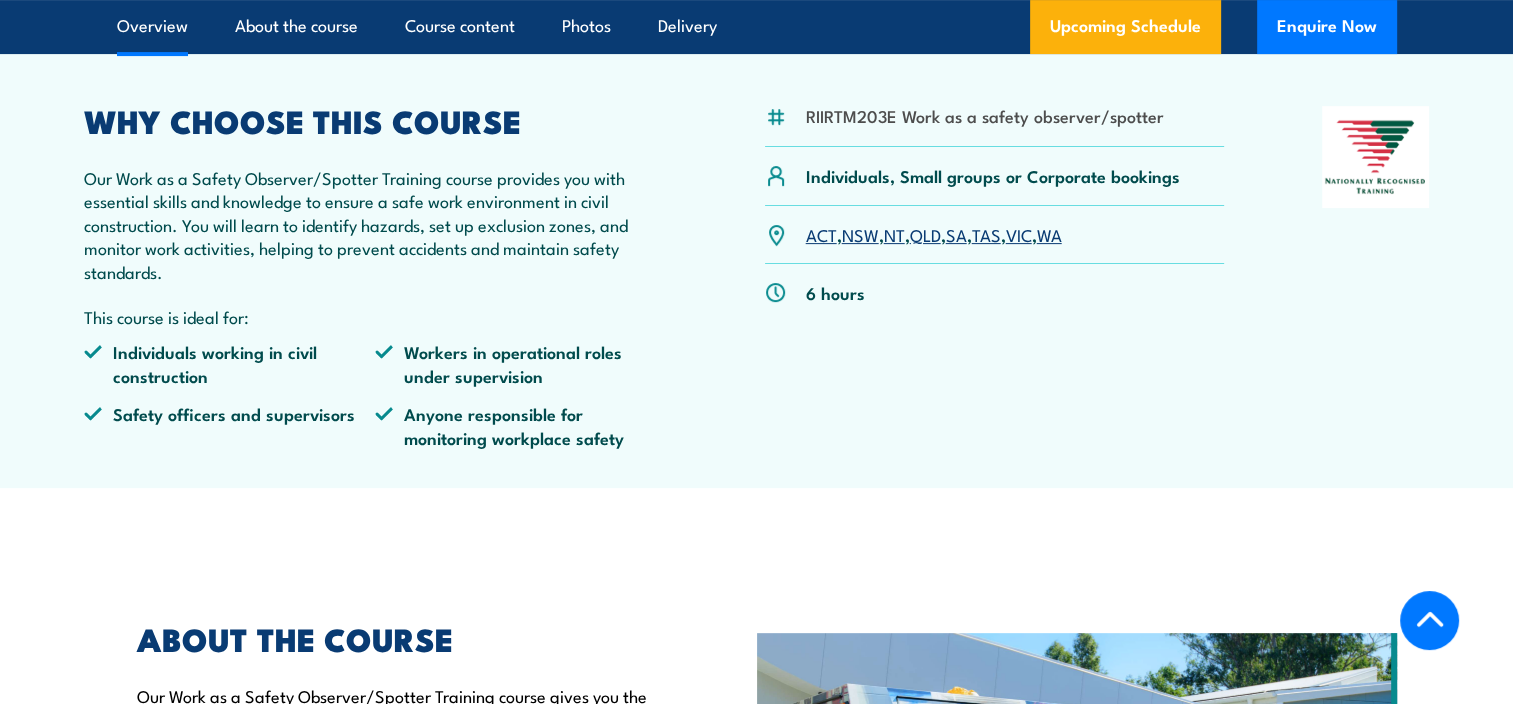 click on "Our Work as a Safety Observer/Spotter Training course provides you with essential skills and knowledge to ensure a safe work environment in civil construction. You will learn to identify hazards, set up exclusion zones, and monitor work activities, helping to prevent accidents and maintain safety standards." at bounding box center [376, 224] 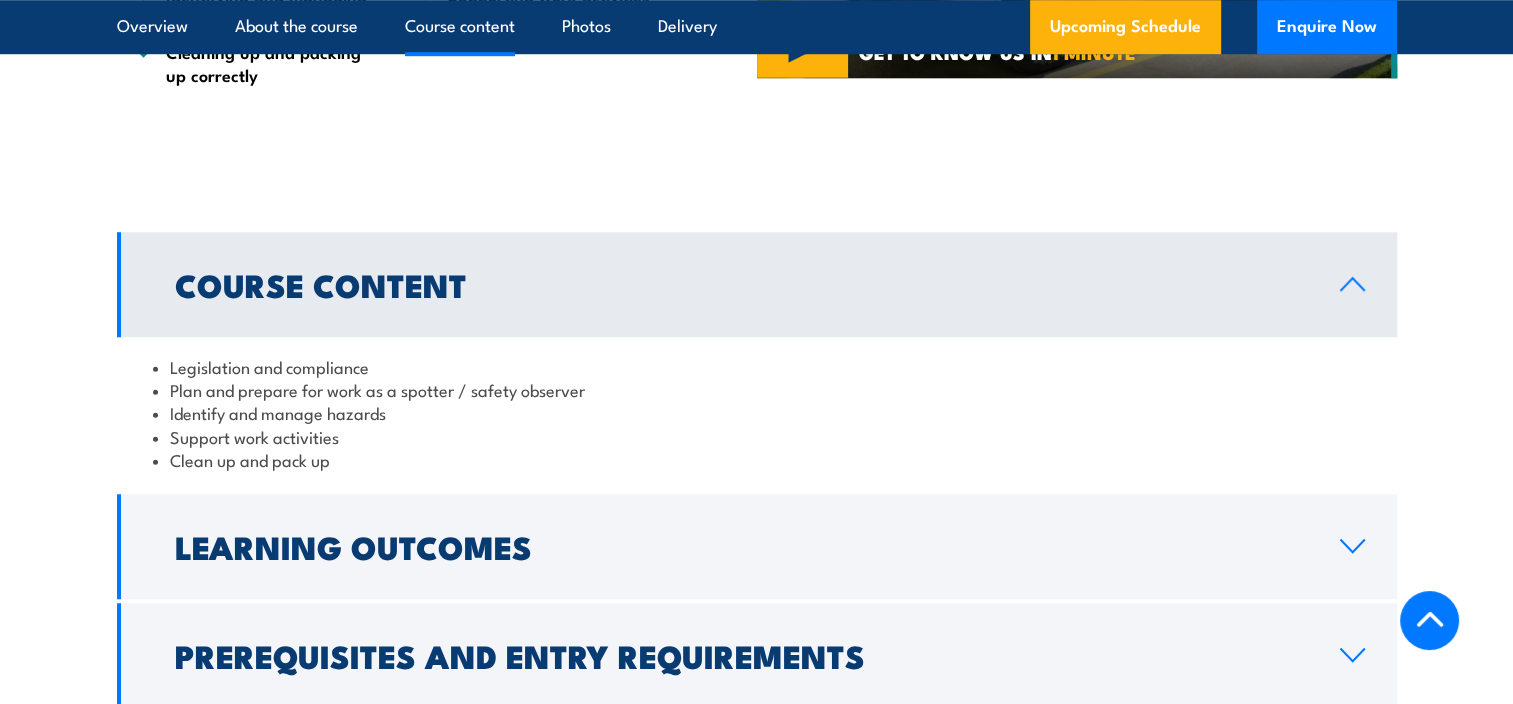 scroll, scrollTop: 1700, scrollLeft: 0, axis: vertical 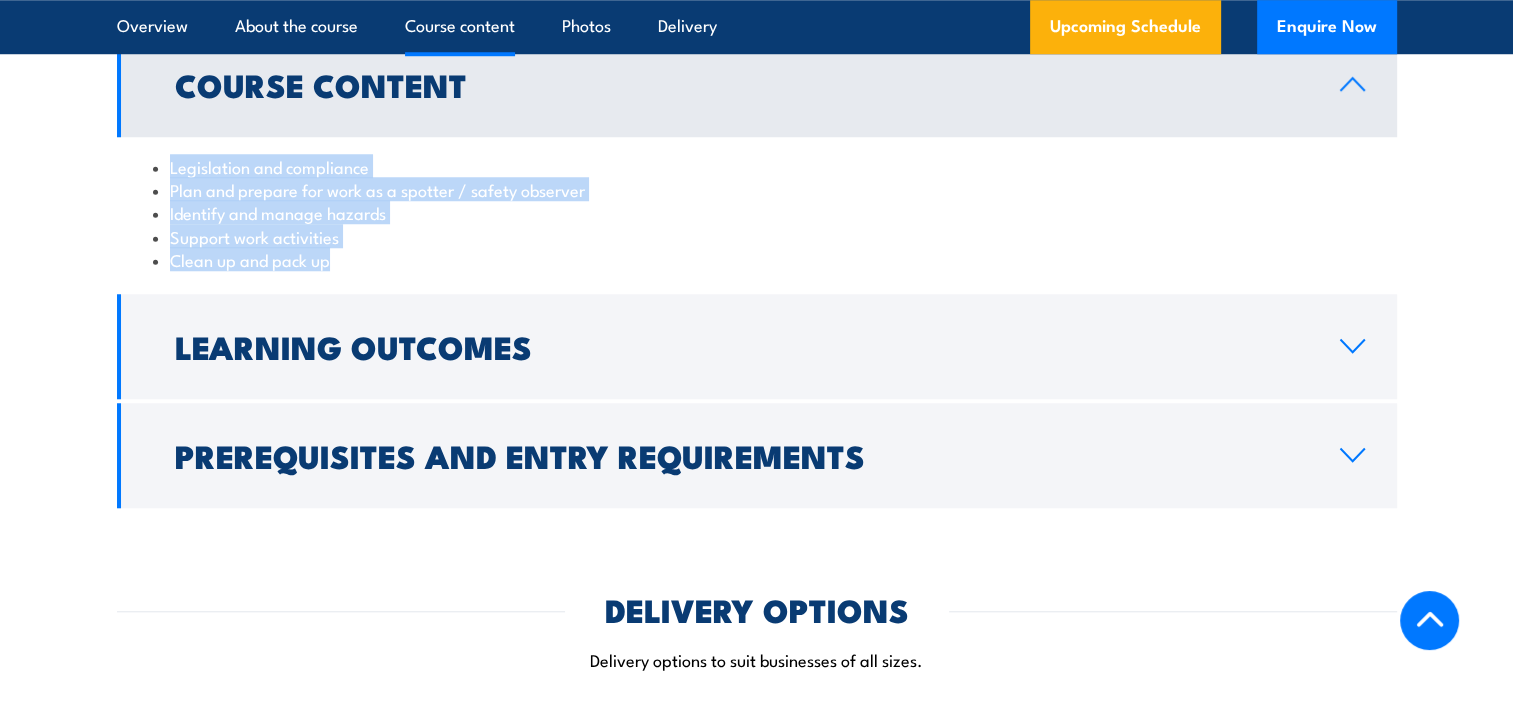 drag, startPoint x: 331, startPoint y: 261, endPoint x: 162, endPoint y: 169, distance: 192.41881 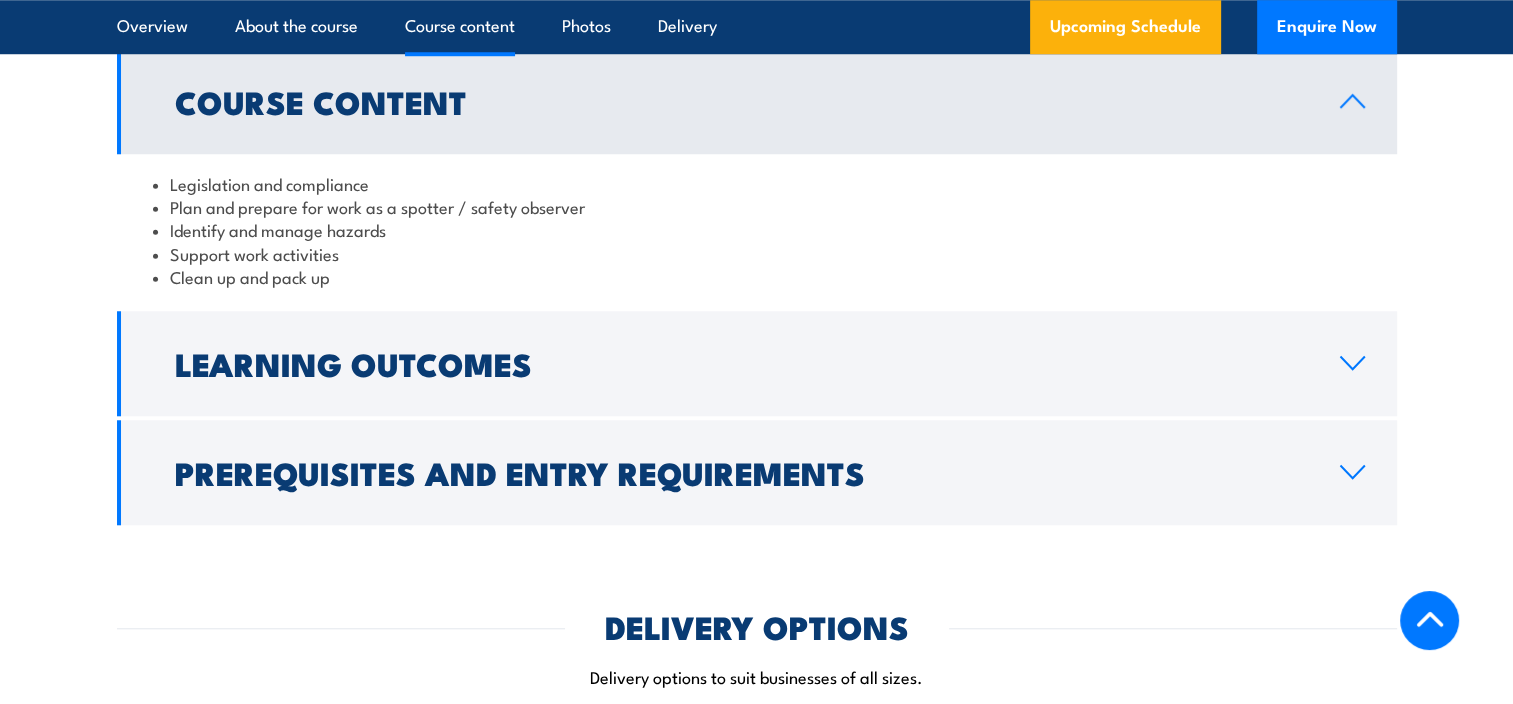 scroll, scrollTop: 1700, scrollLeft: 0, axis: vertical 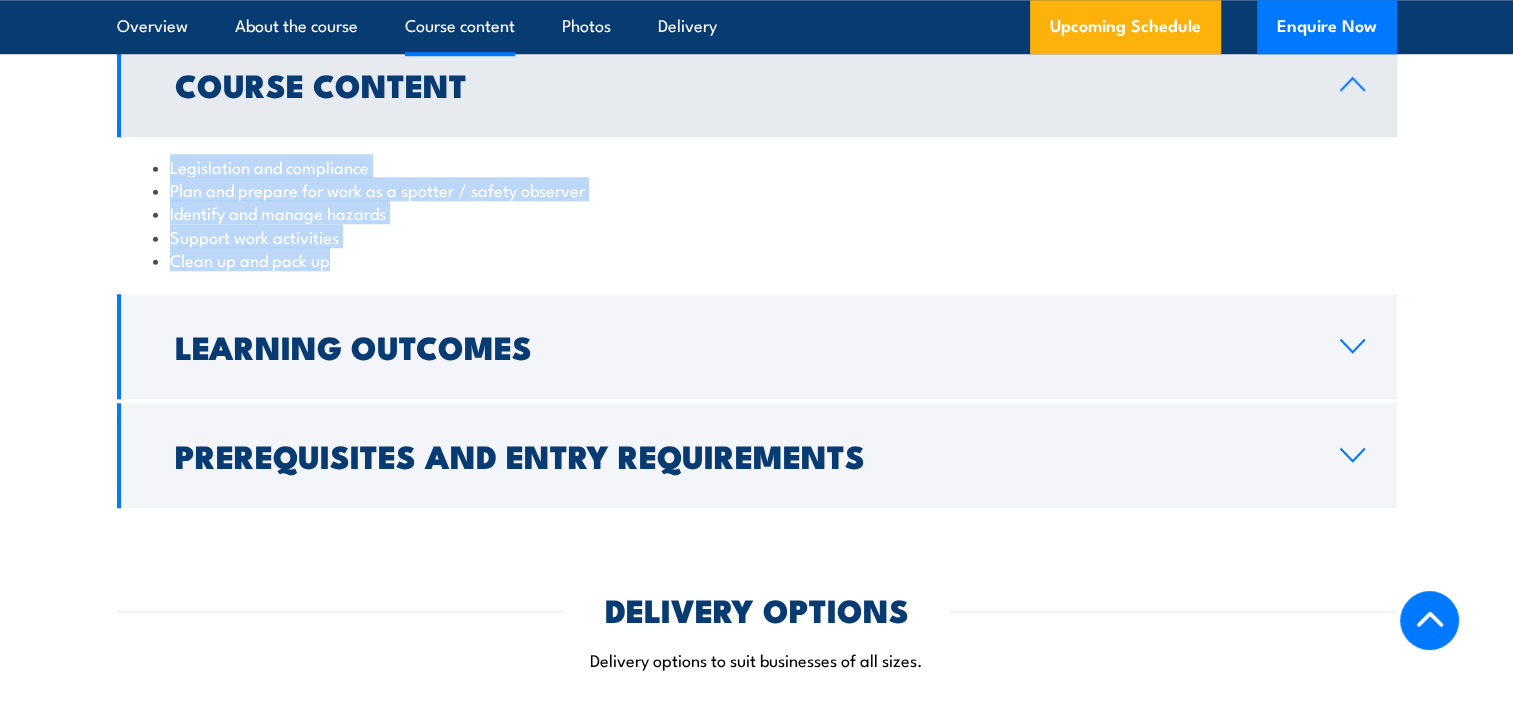 drag, startPoint x: 172, startPoint y: 166, endPoint x: 389, endPoint y: 256, distance: 234.92339 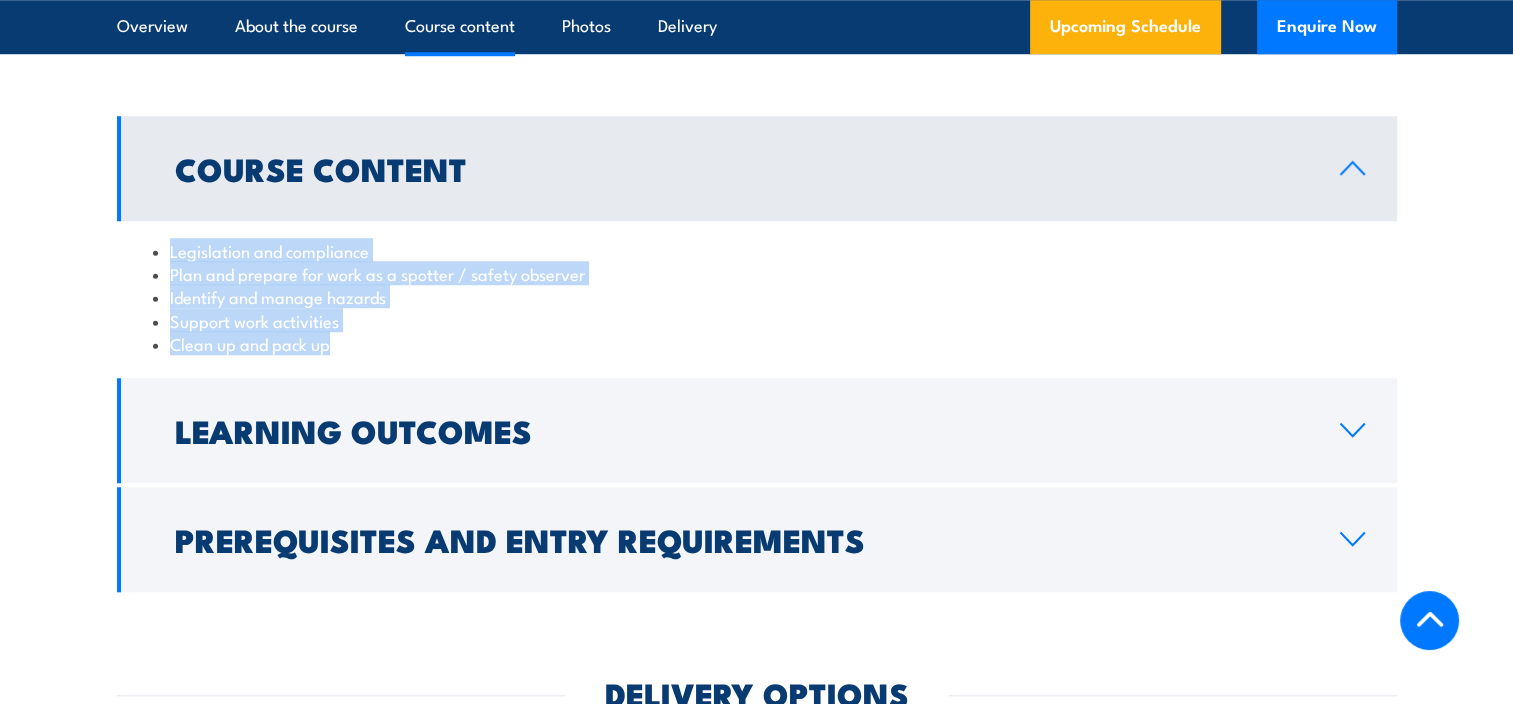 scroll, scrollTop: 1600, scrollLeft: 0, axis: vertical 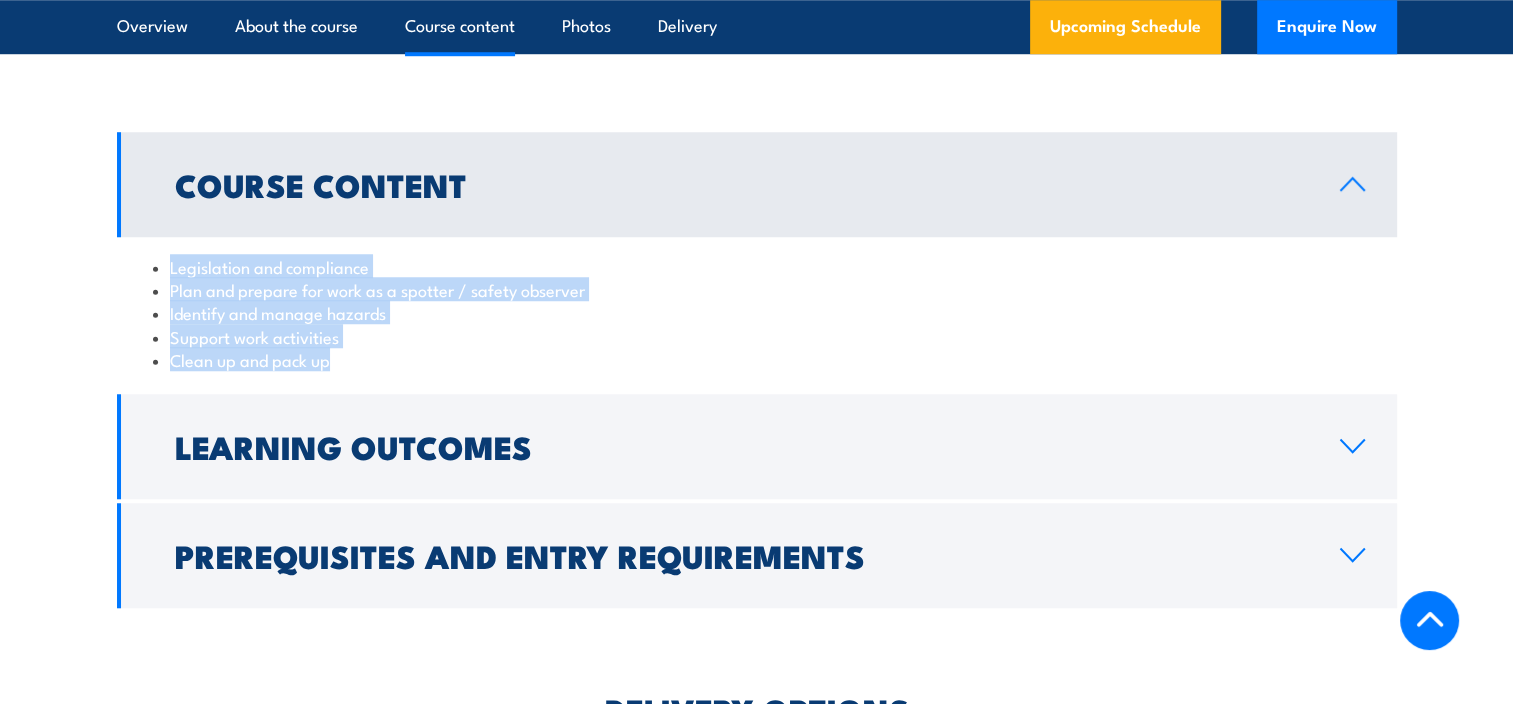 click on "Course Content" at bounding box center [757, 184] 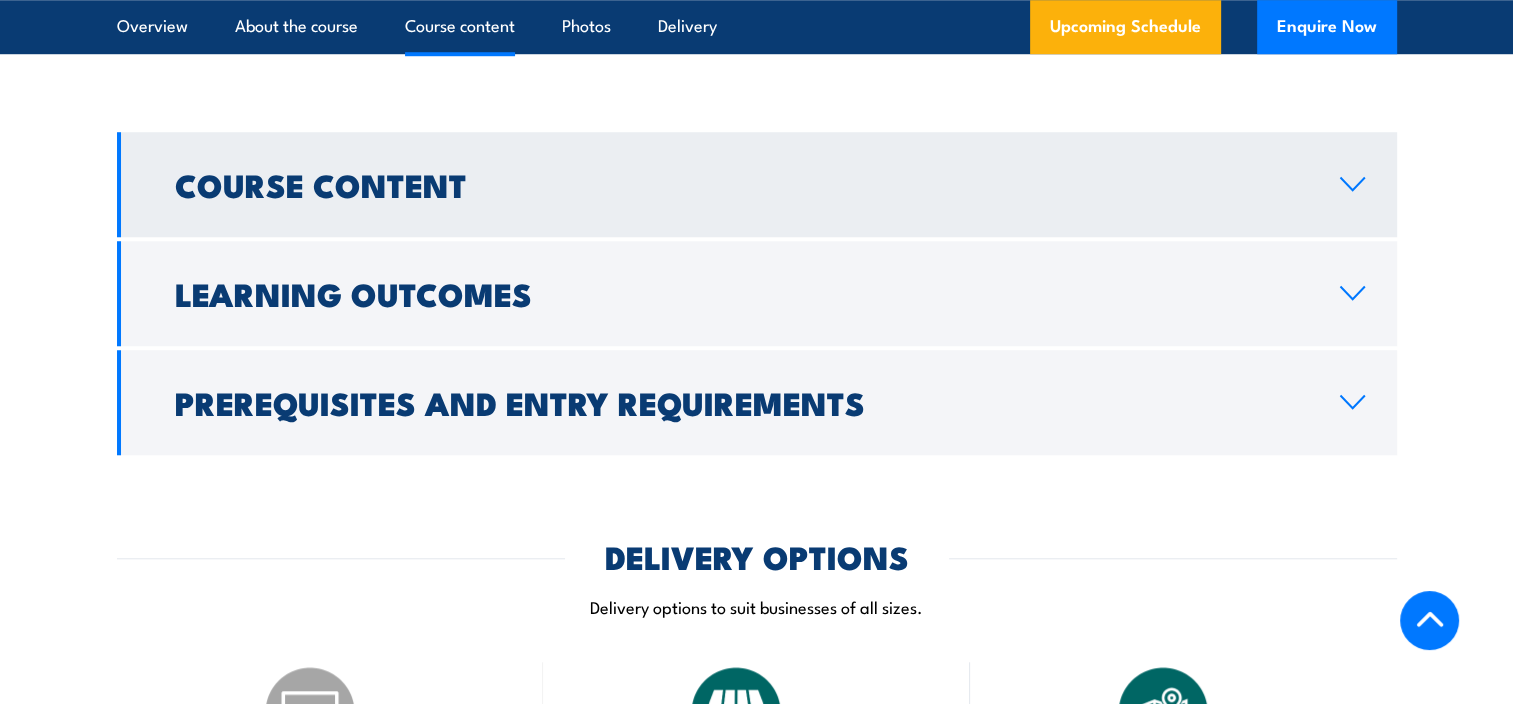 click on "Course Content" at bounding box center [741, 184] 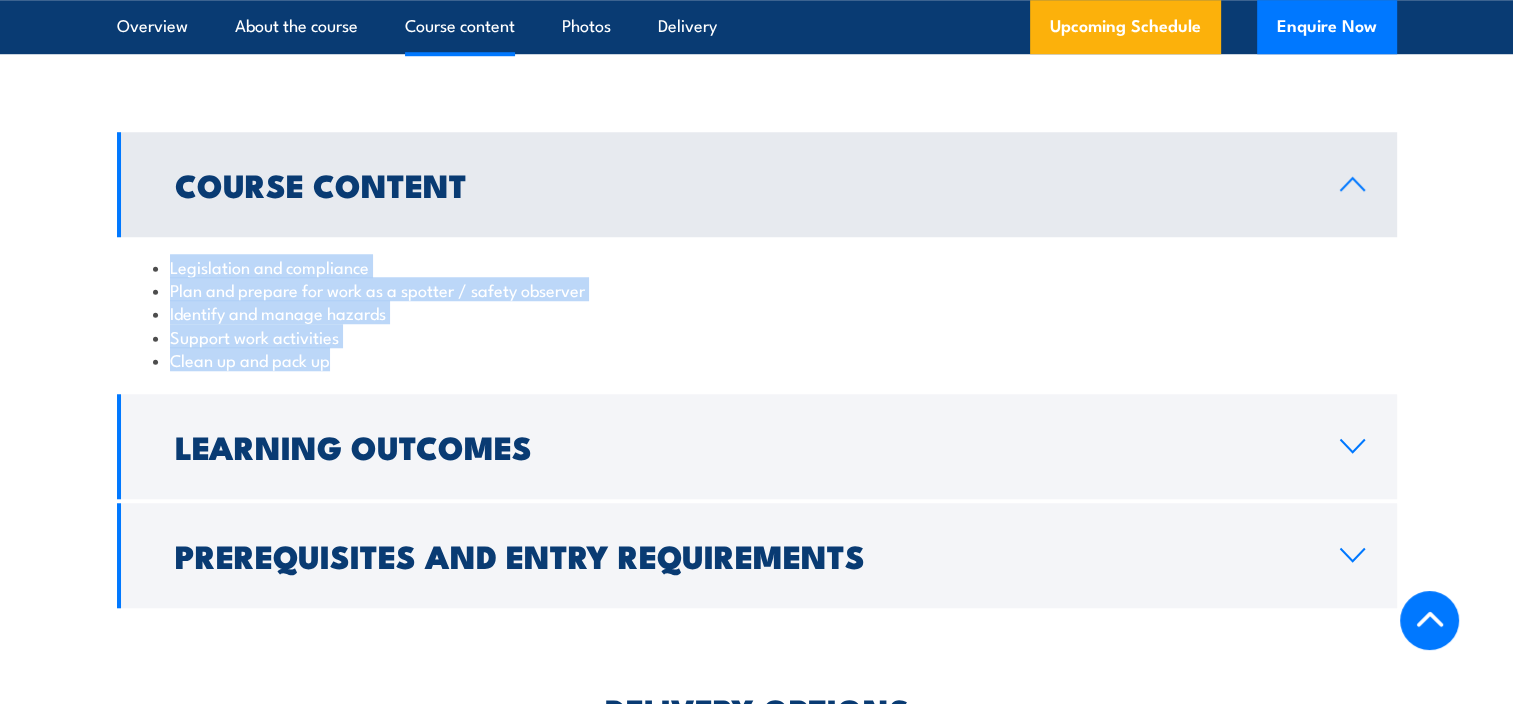 click on "Legislation and compliance" at bounding box center (757, 266) 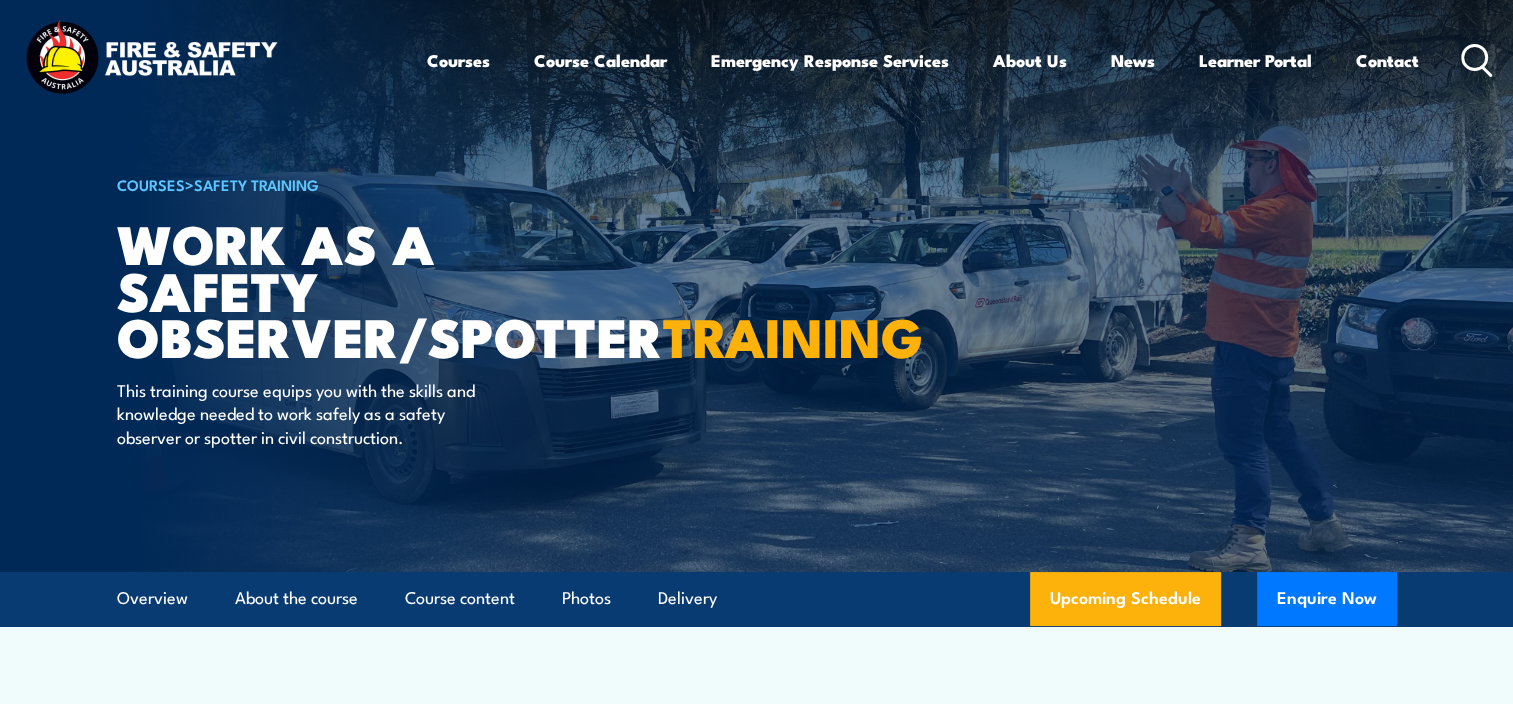 scroll, scrollTop: 0, scrollLeft: 0, axis: both 